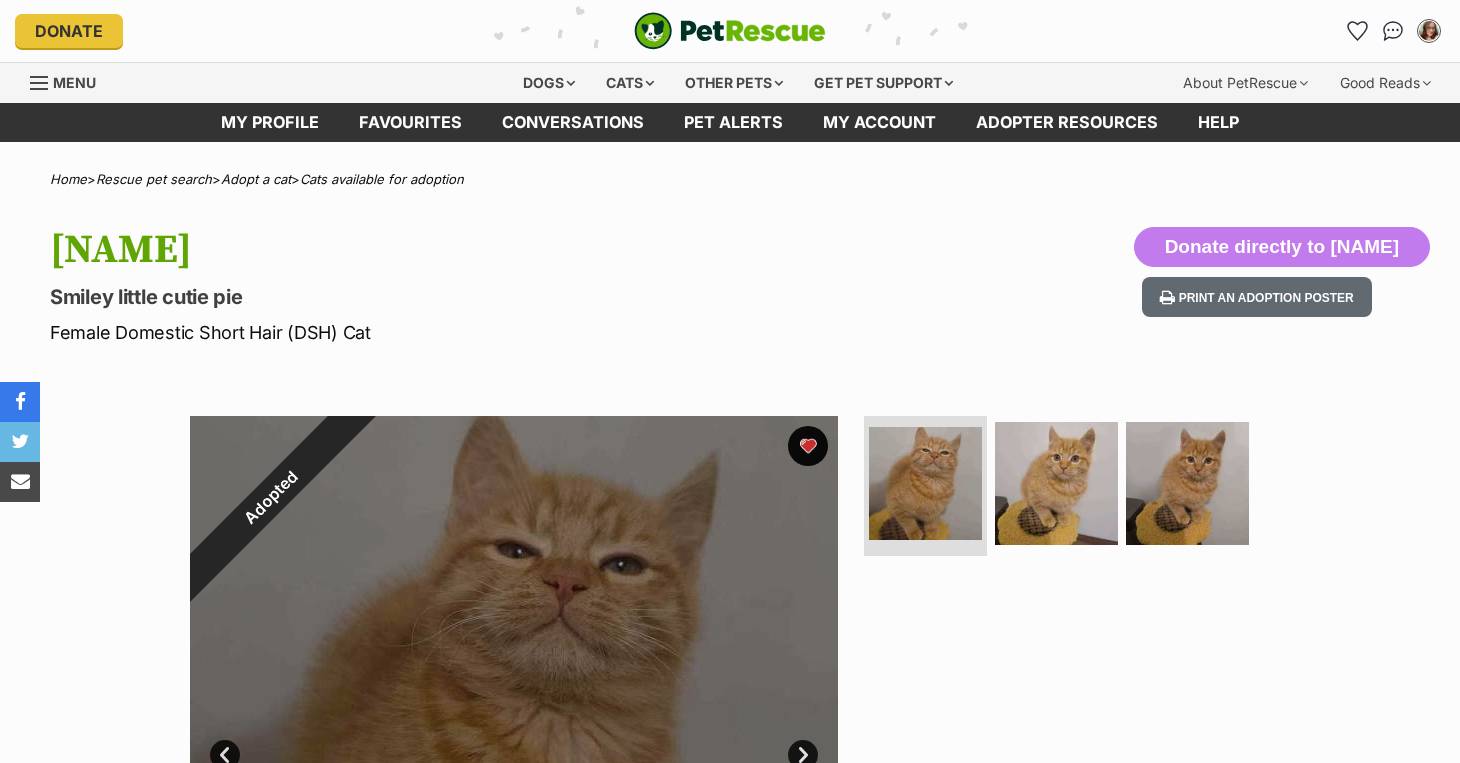 scroll, scrollTop: 0, scrollLeft: 0, axis: both 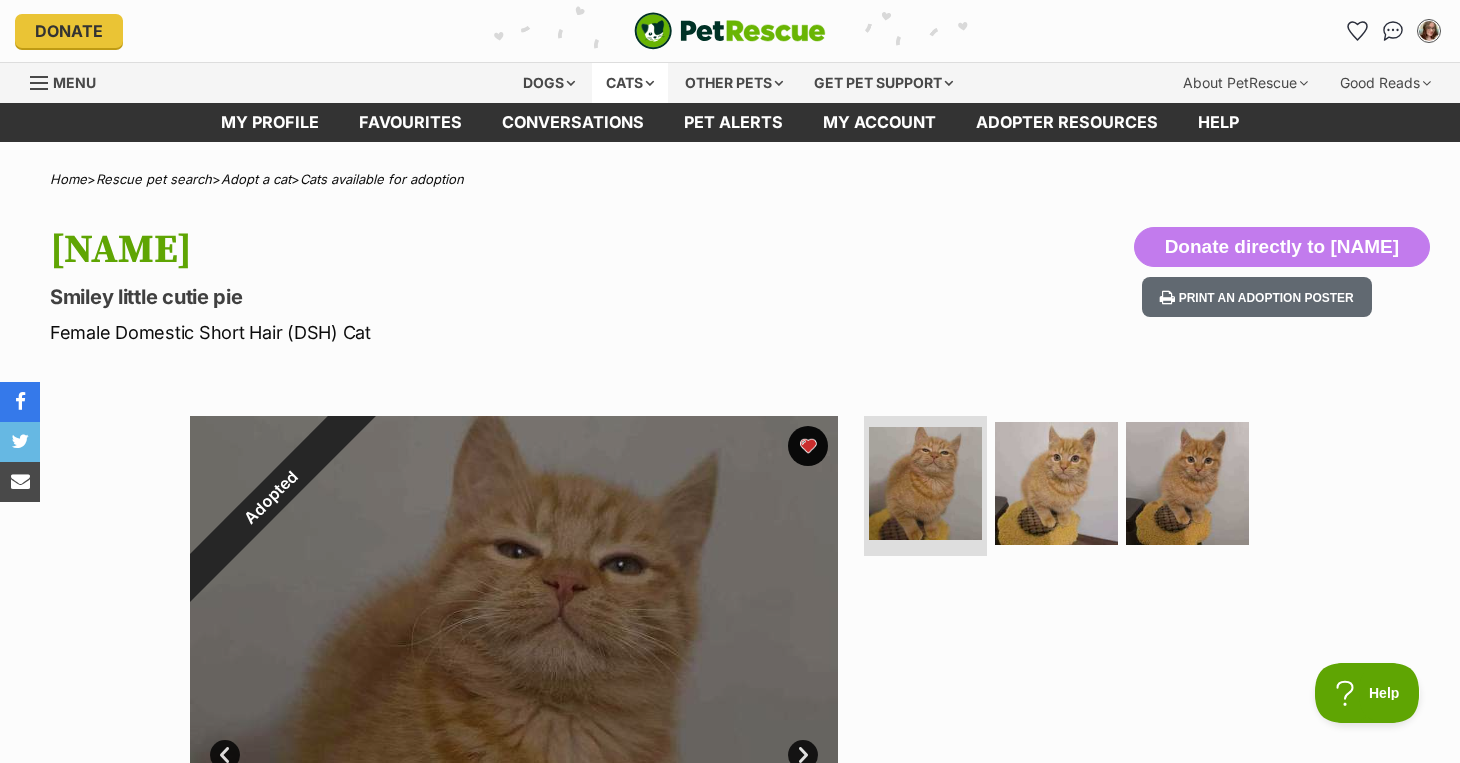 click on "Cats" at bounding box center (630, 83) 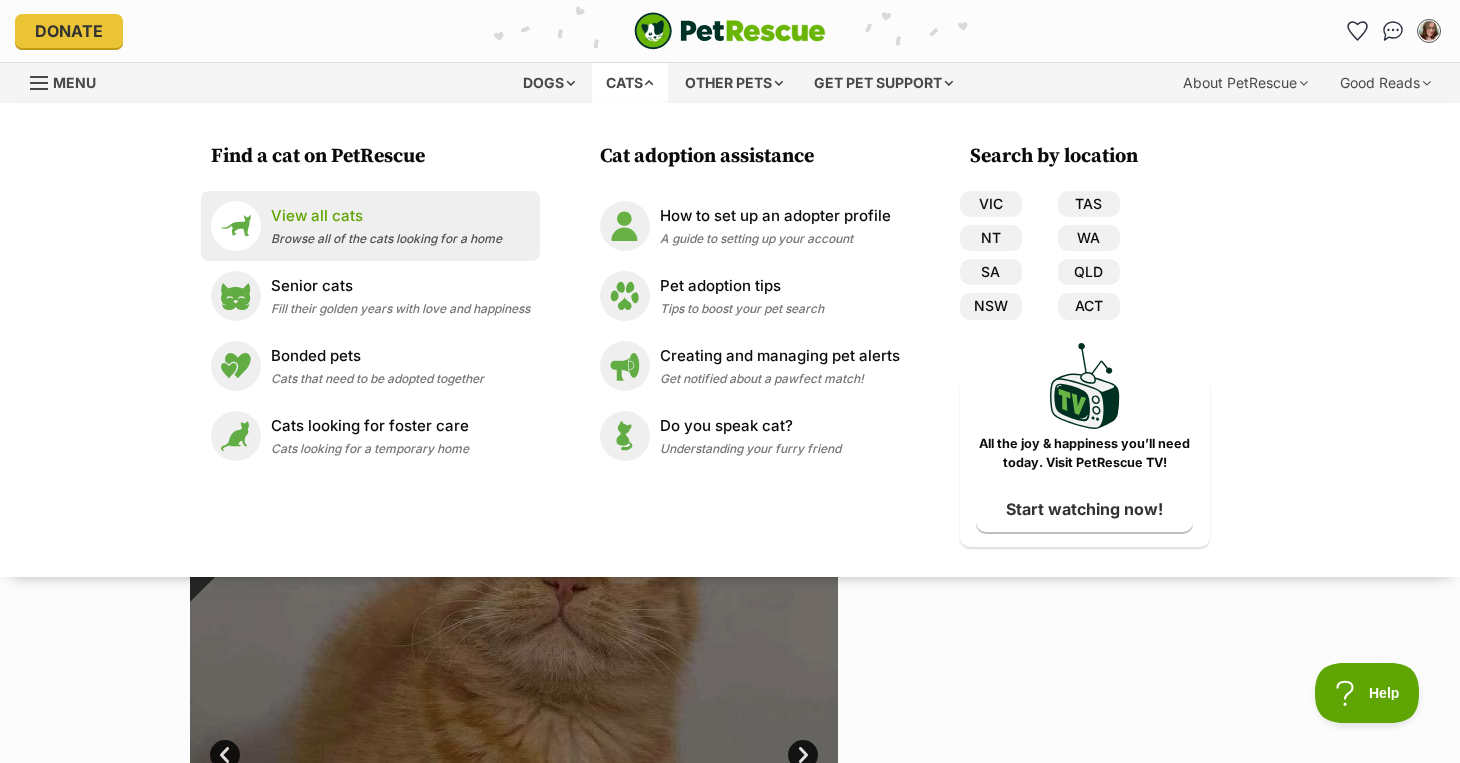 click on "View all cats" at bounding box center (386, 216) 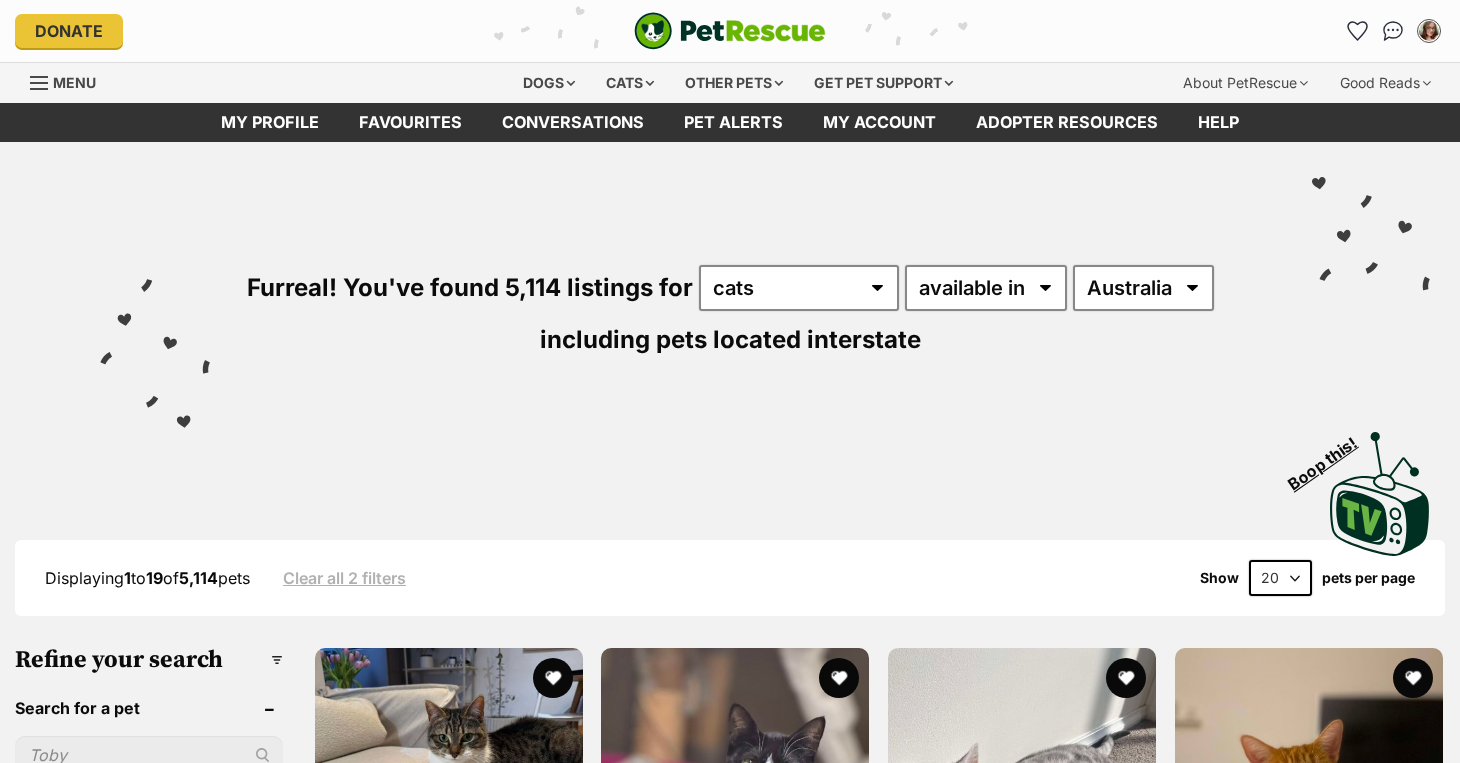 scroll, scrollTop: 0, scrollLeft: 0, axis: both 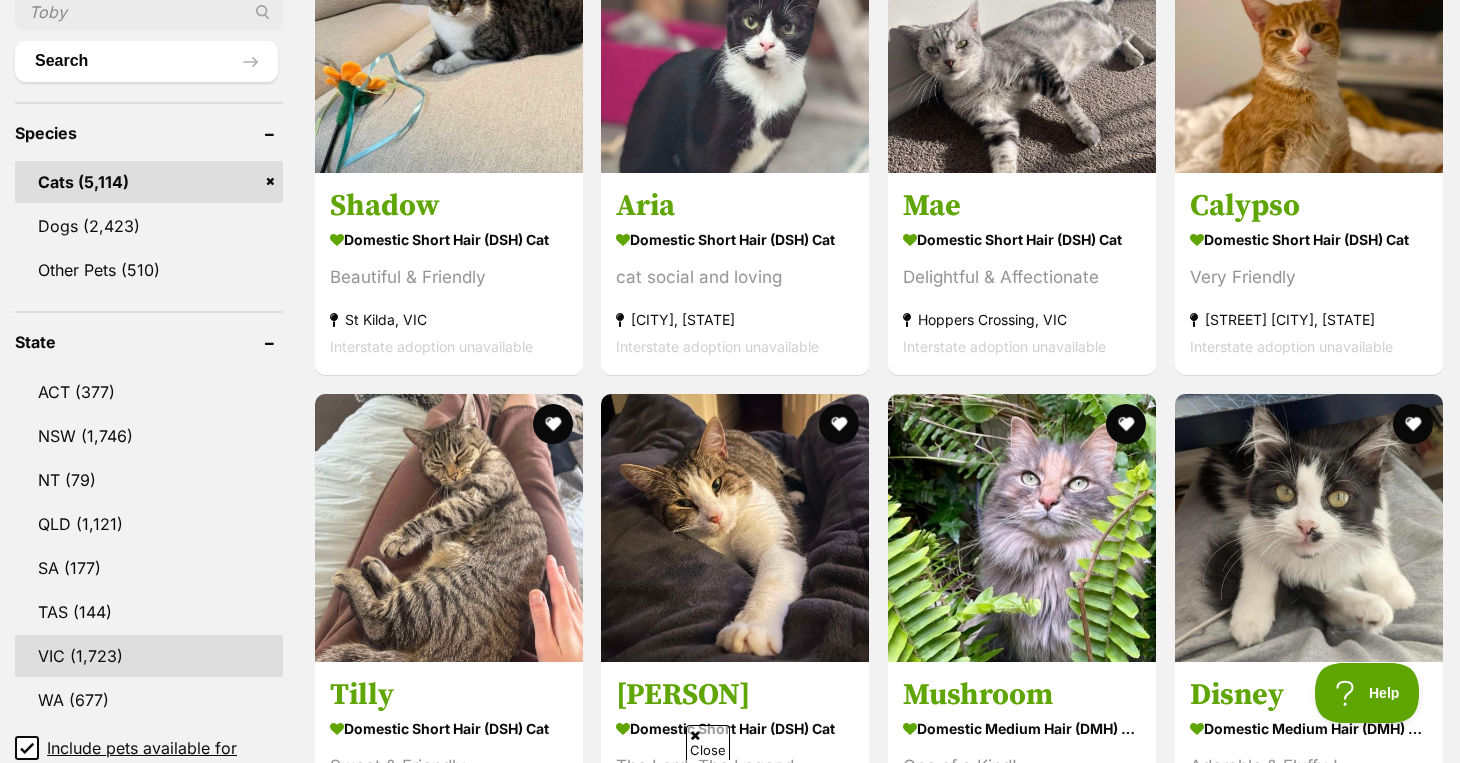 click on "VIC (1,723)" at bounding box center [149, 656] 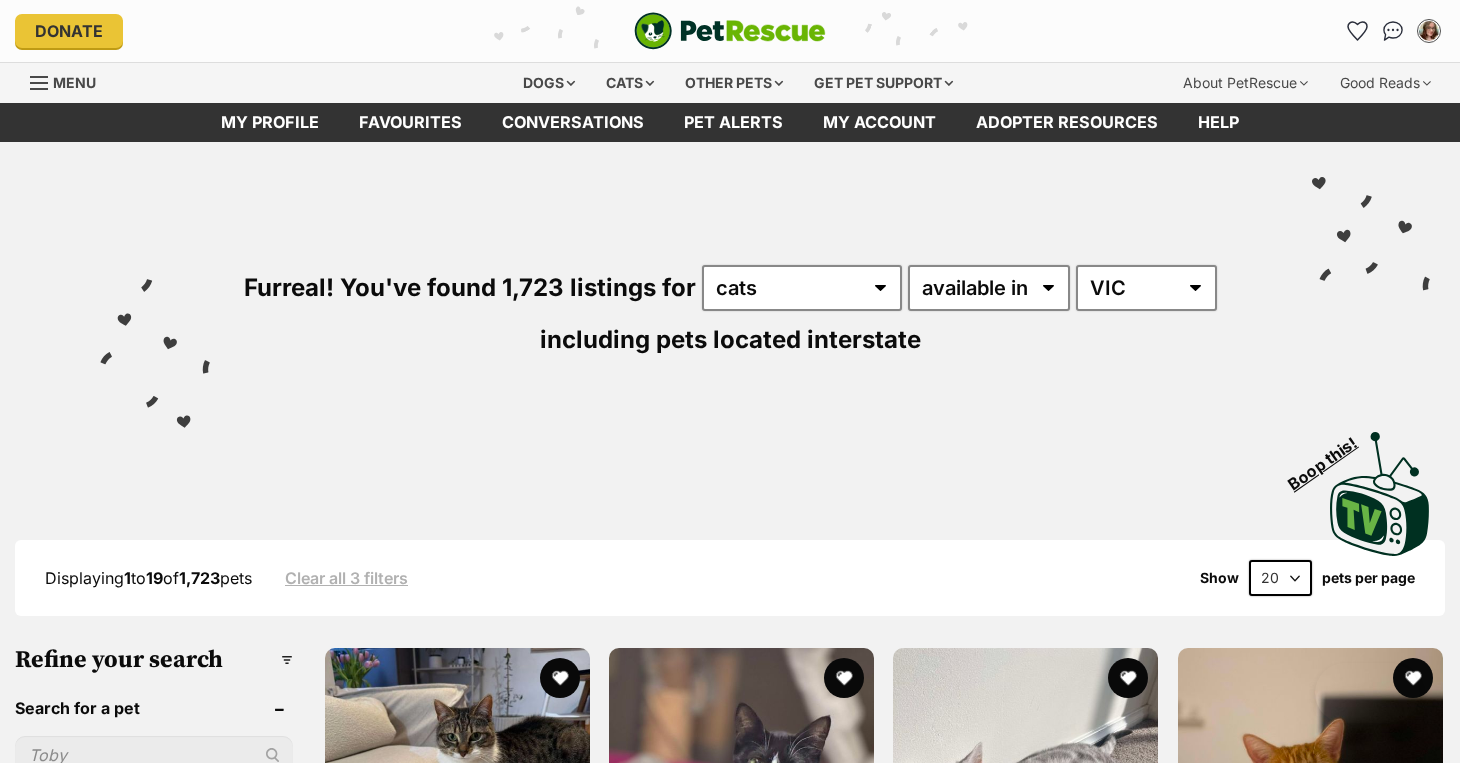 scroll, scrollTop: 0, scrollLeft: 0, axis: both 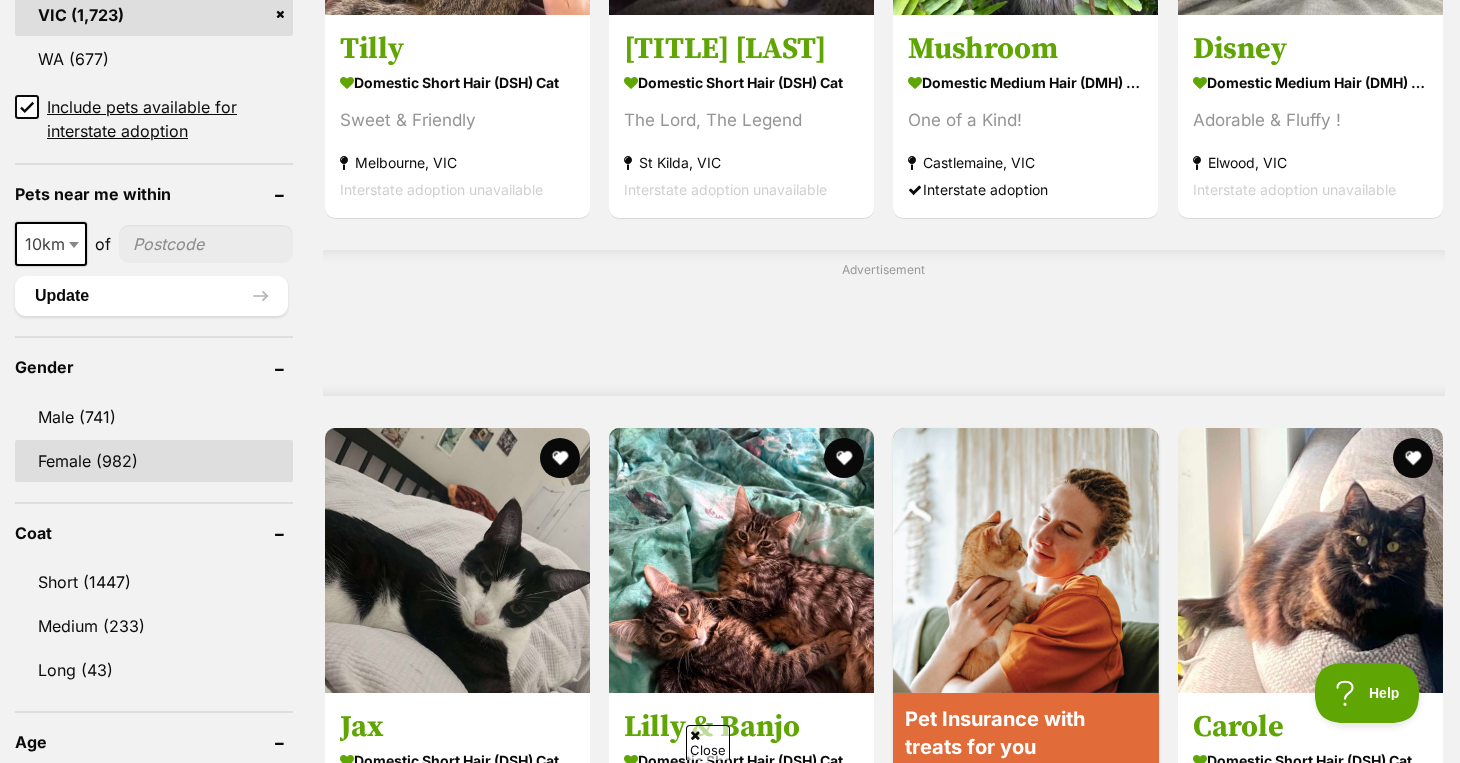 click on "Female (982)" at bounding box center (154, 461) 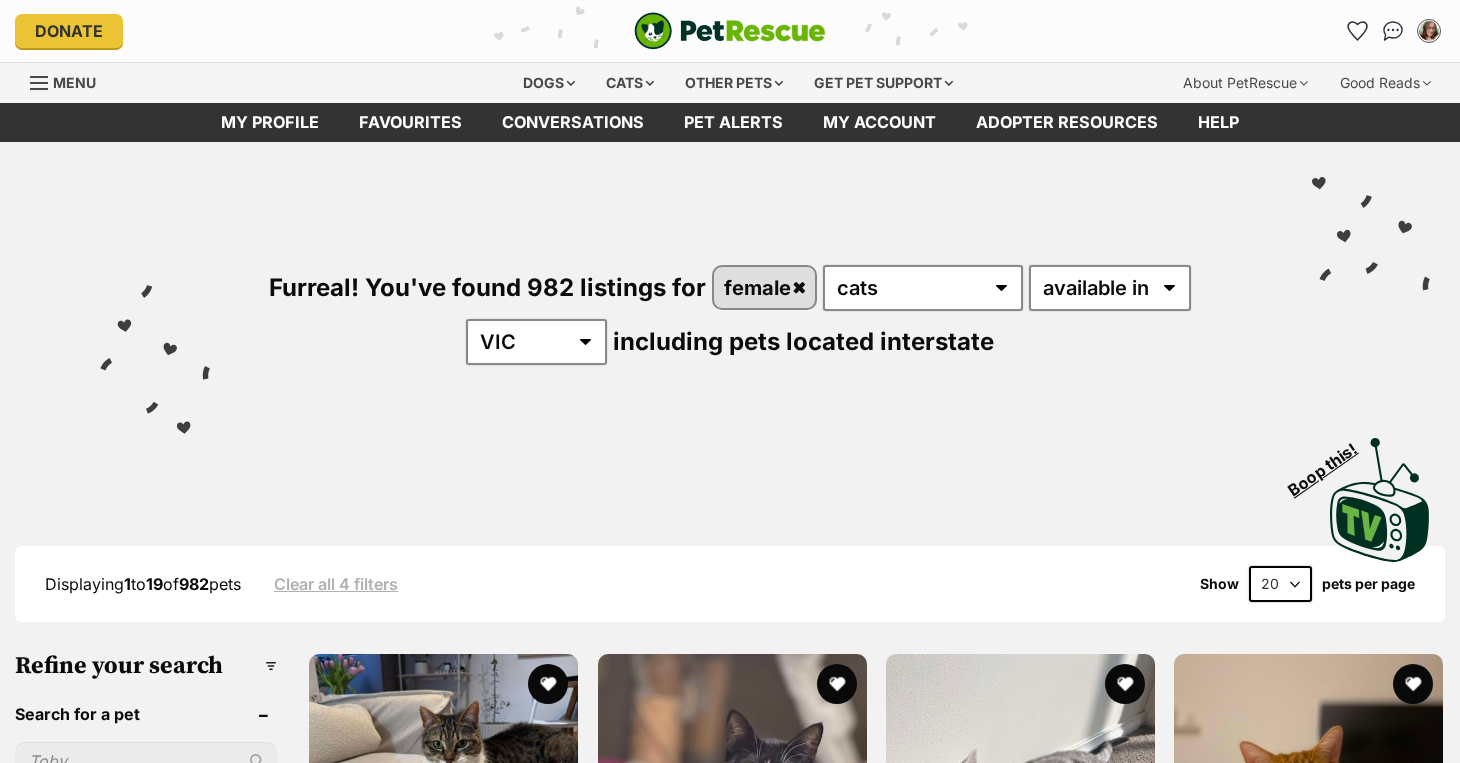 scroll, scrollTop: 0, scrollLeft: 0, axis: both 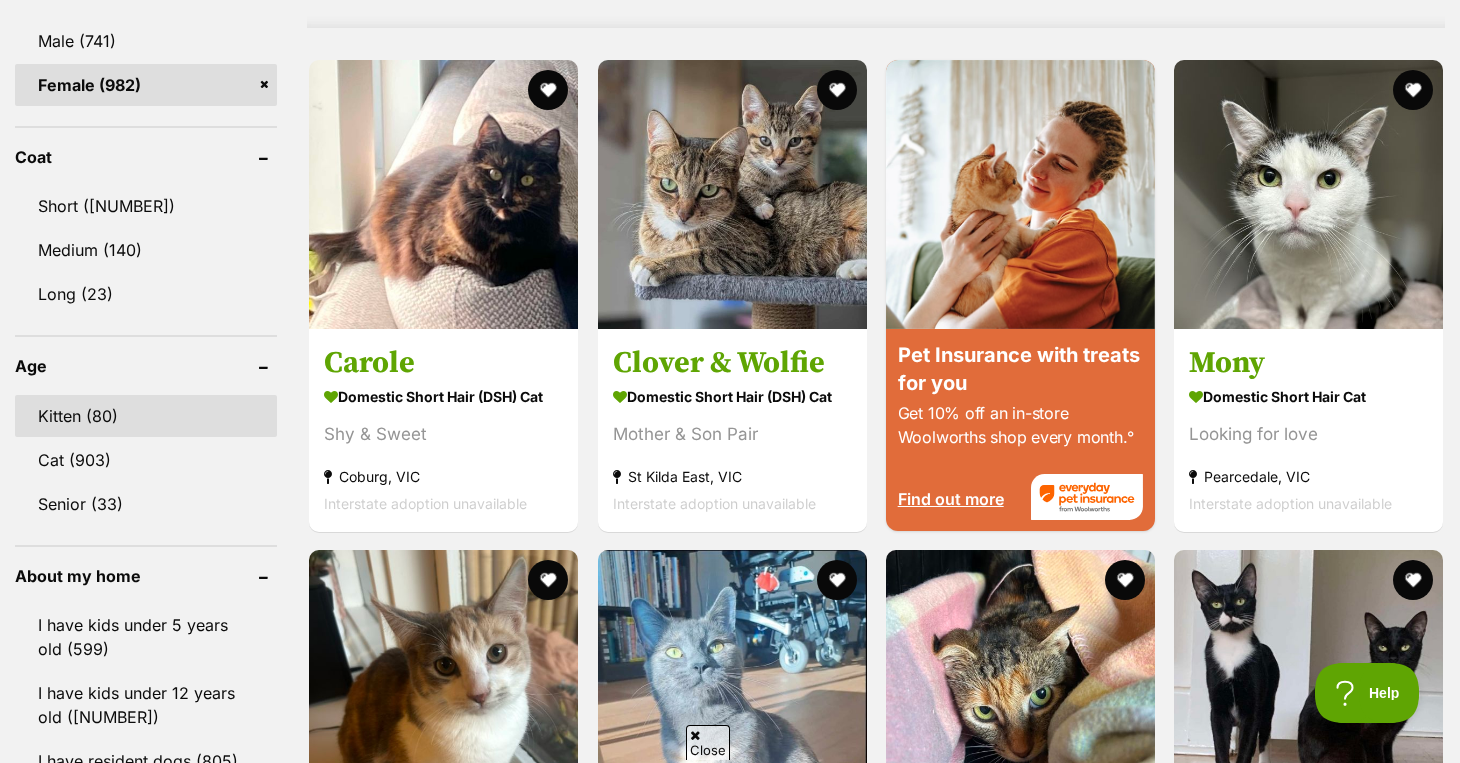 click on "Kitten (80)" at bounding box center [146, 416] 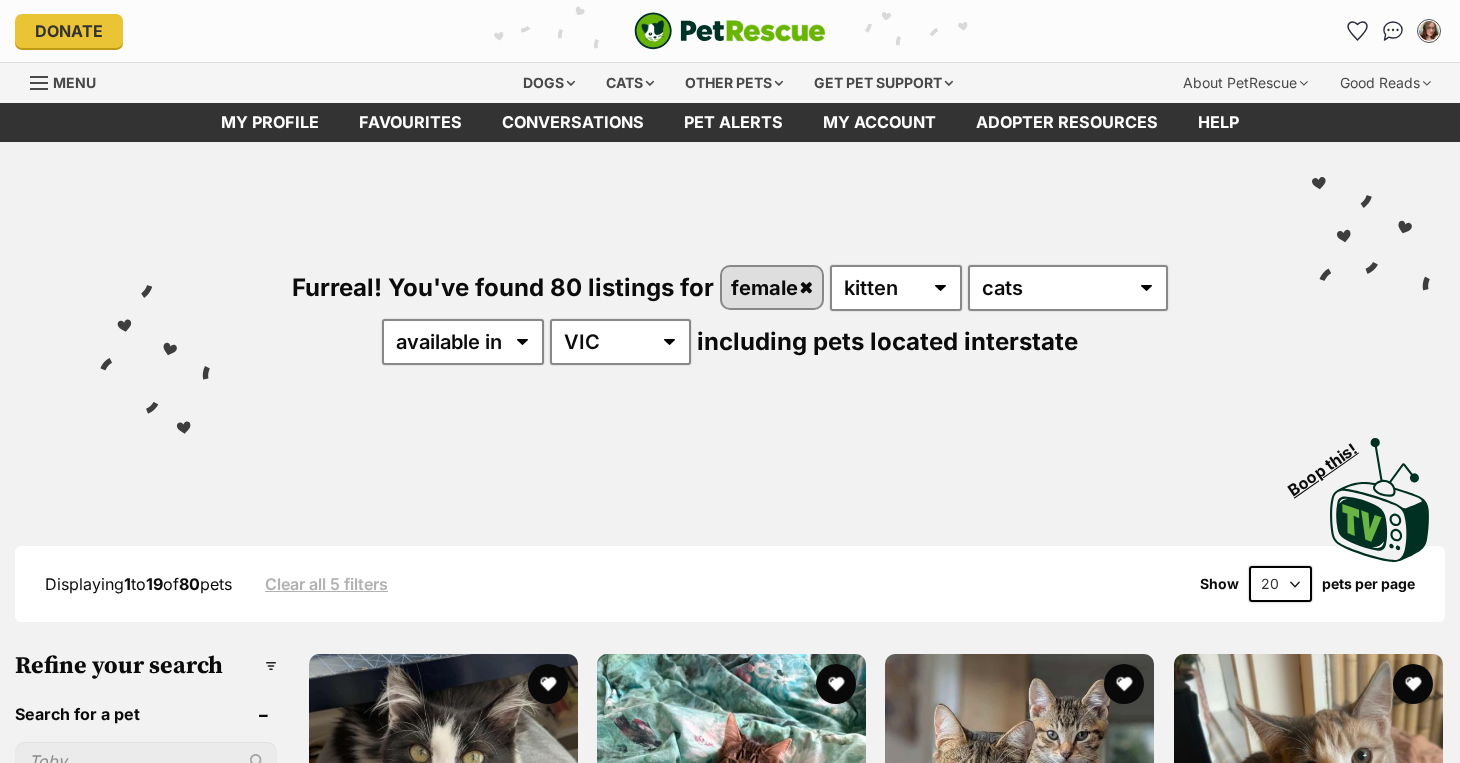 scroll, scrollTop: 0, scrollLeft: 0, axis: both 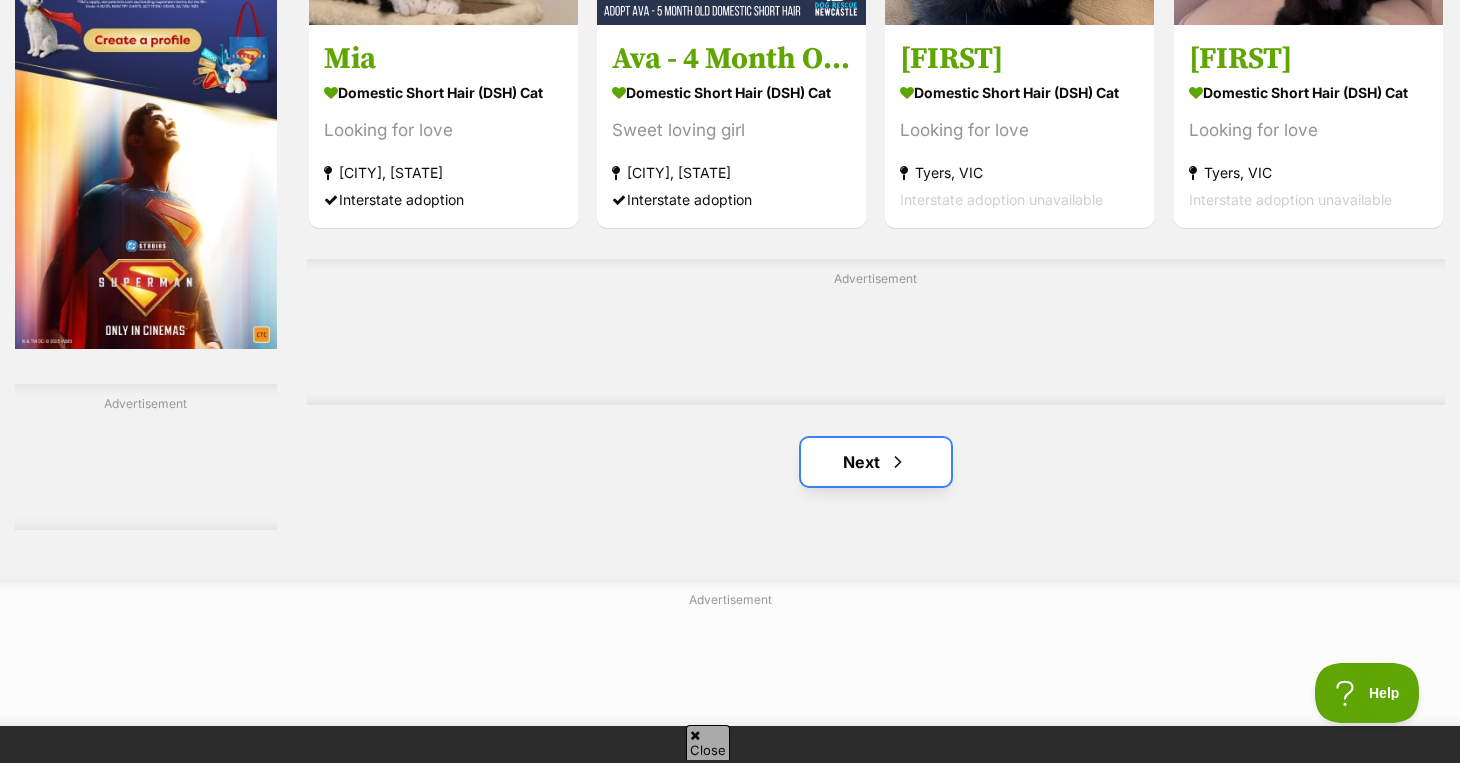 click on "Next" at bounding box center [876, 462] 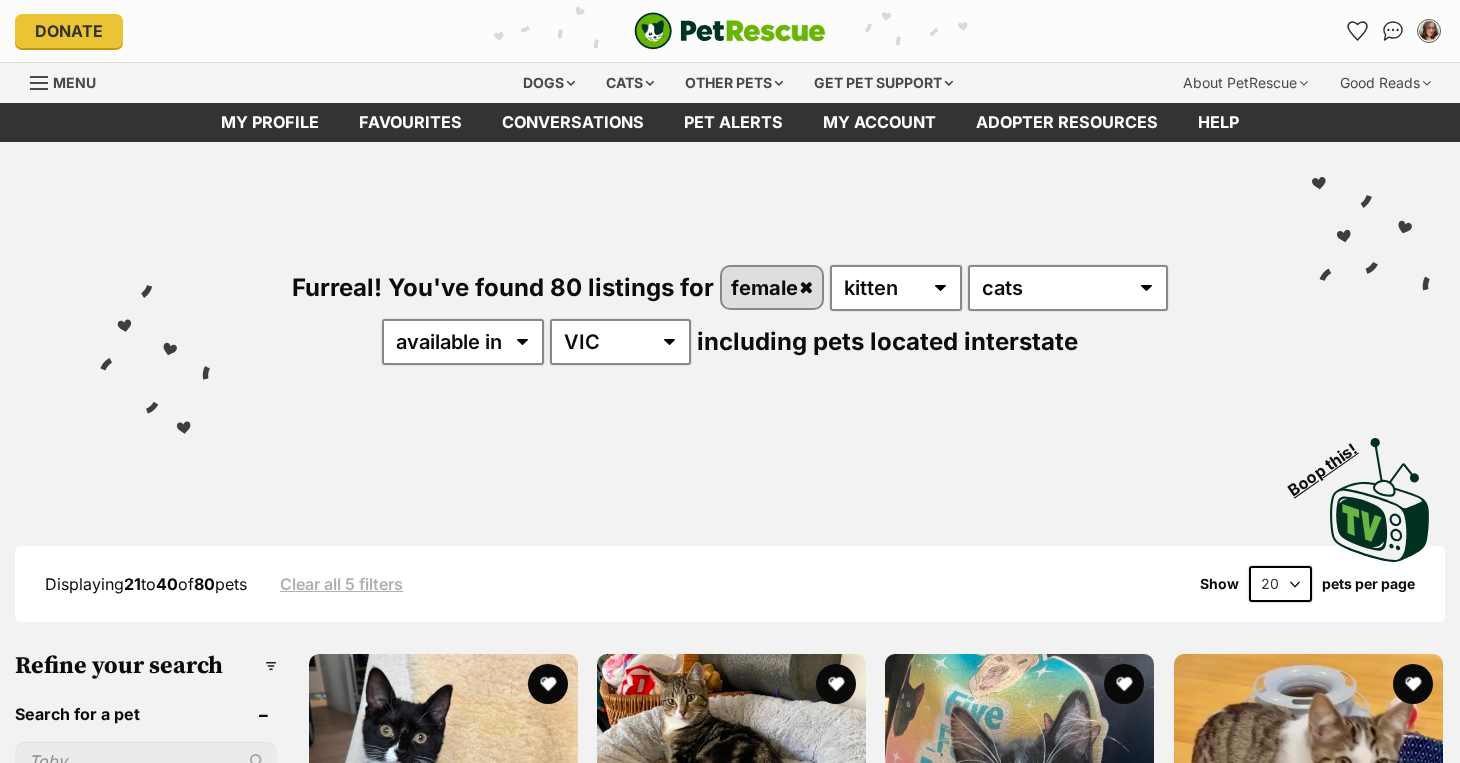 scroll, scrollTop: 0, scrollLeft: 0, axis: both 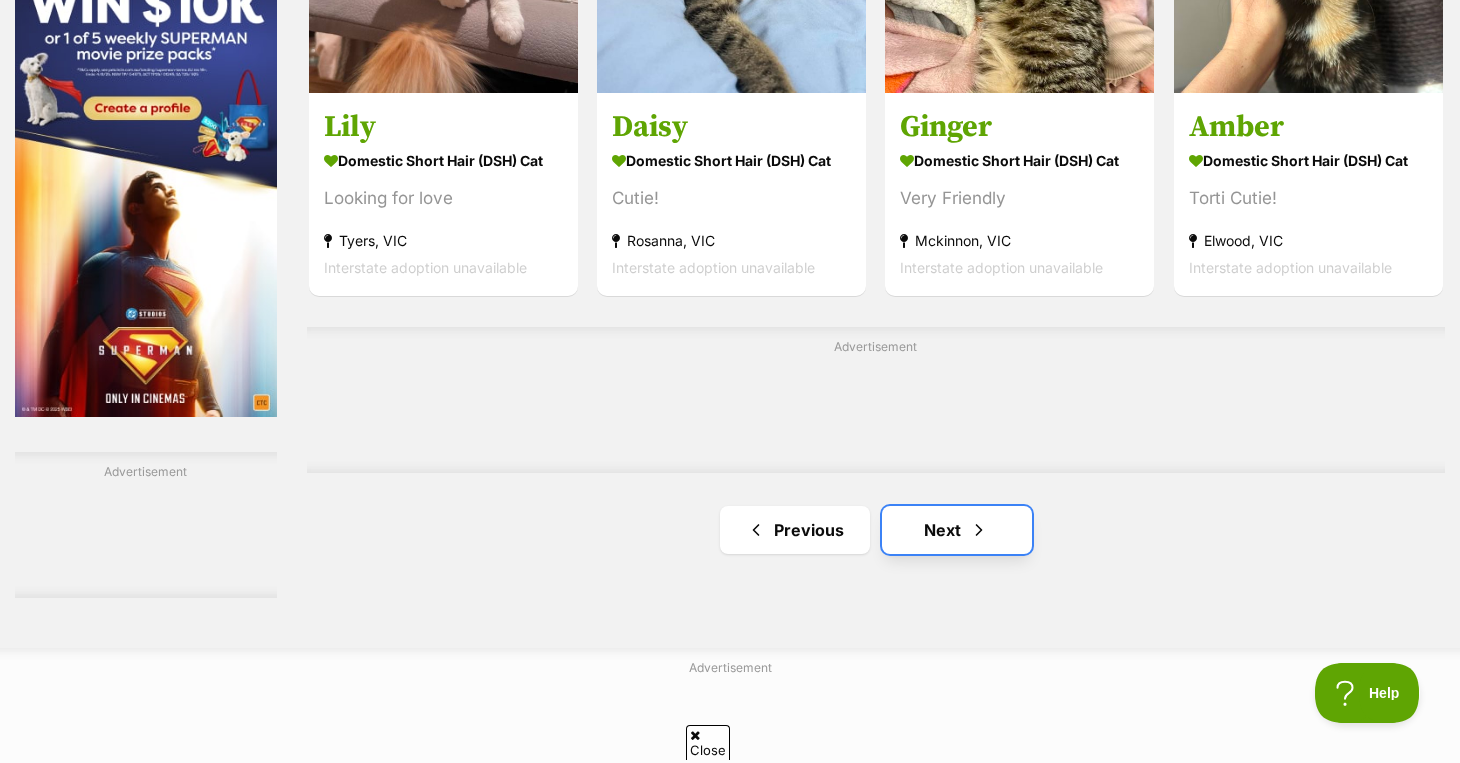 click at bounding box center (979, 530) 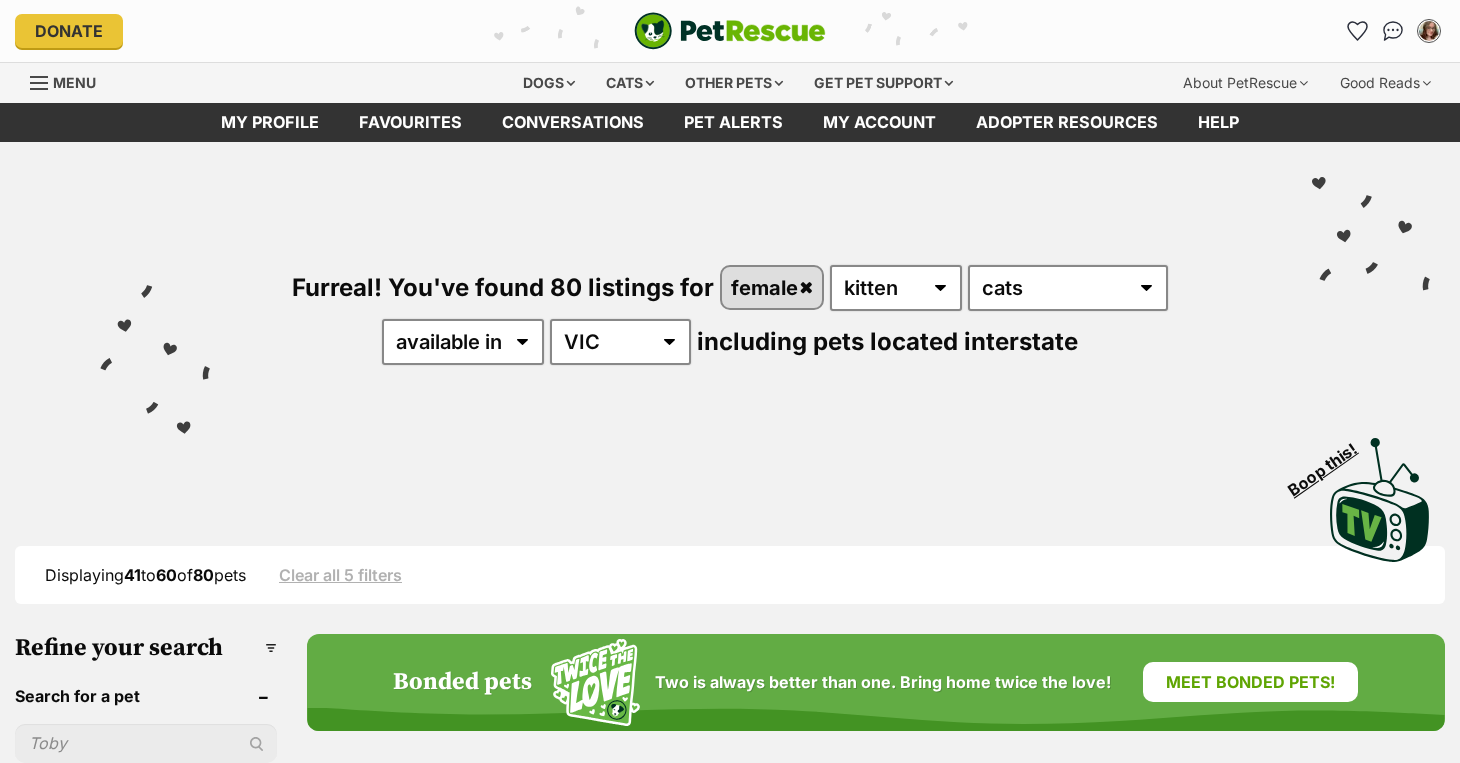 scroll, scrollTop: 0, scrollLeft: 0, axis: both 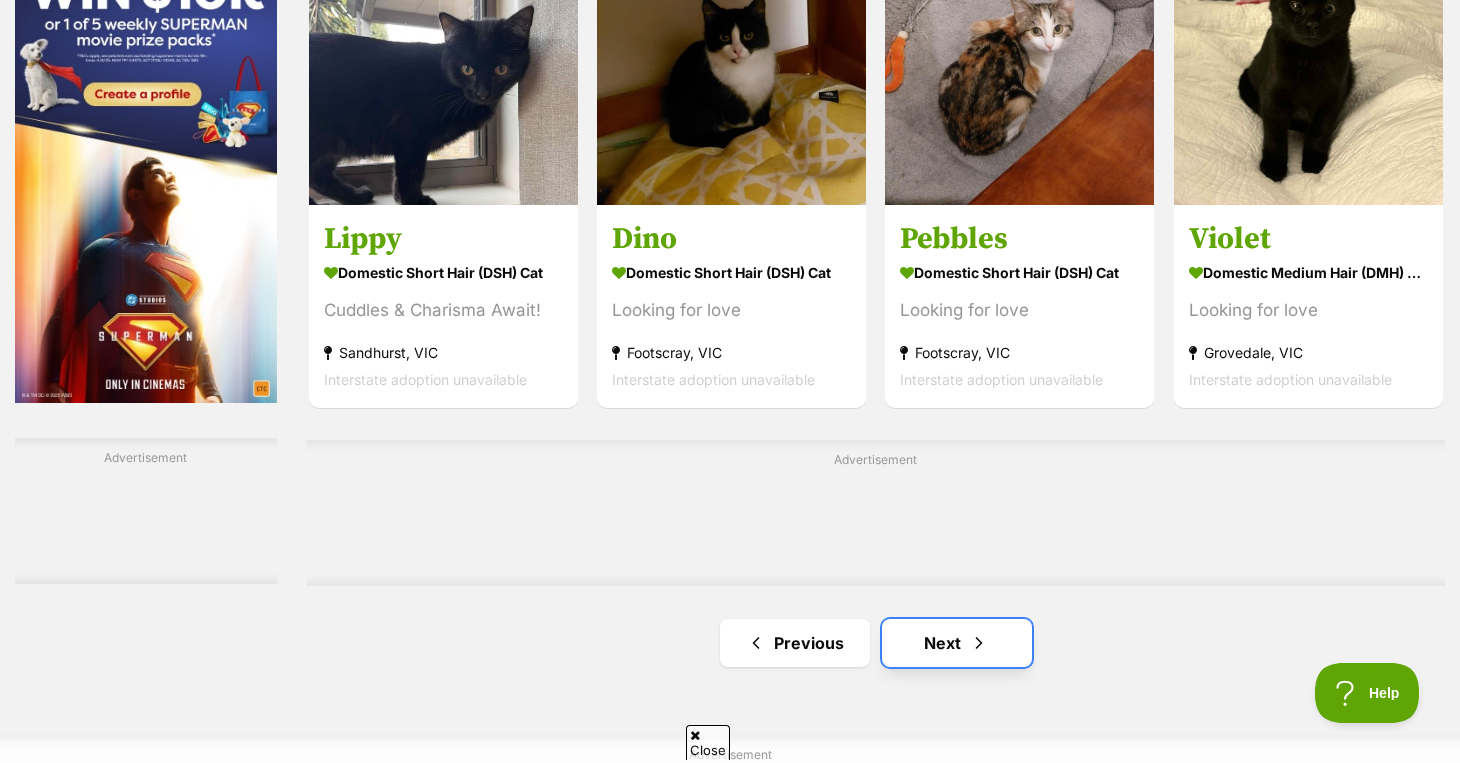 click at bounding box center (979, 643) 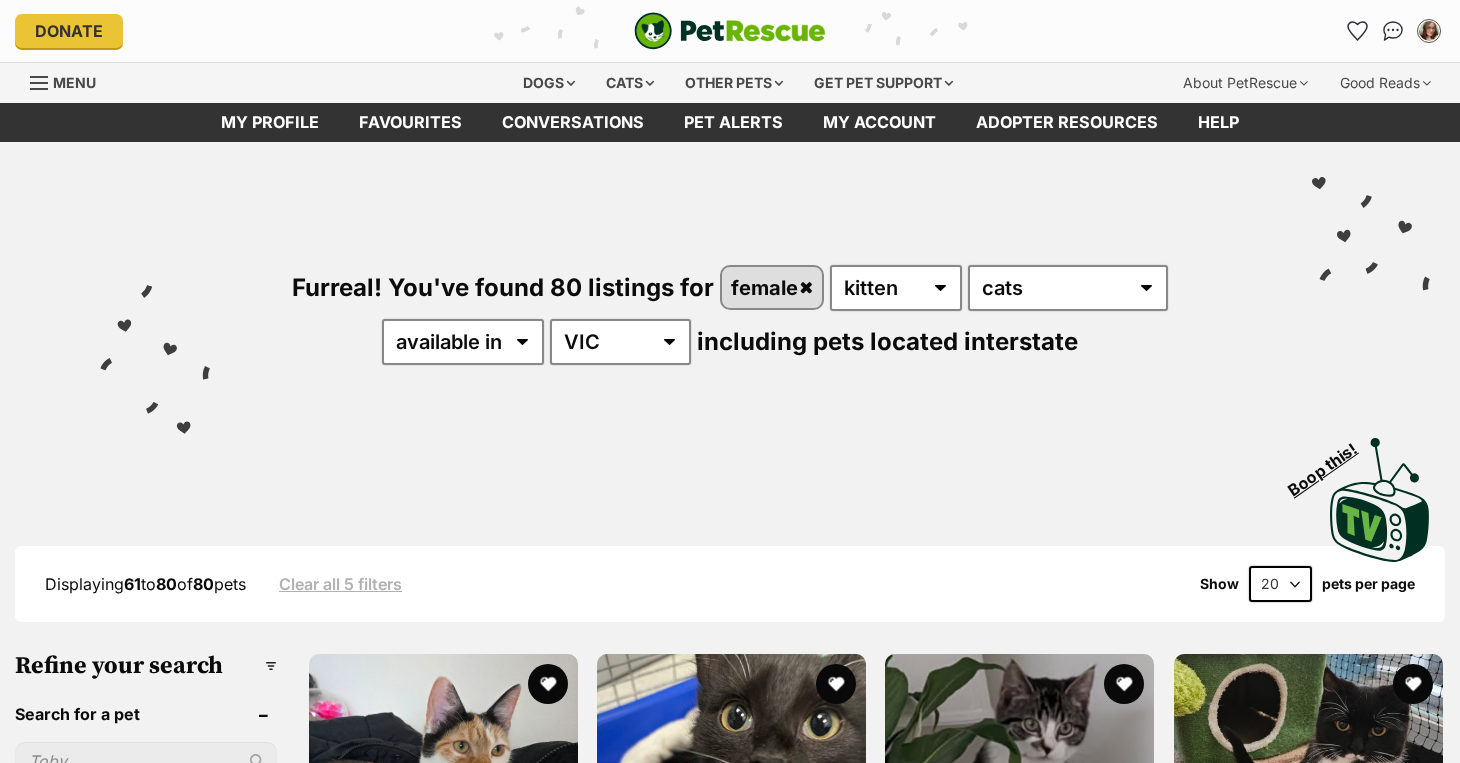 scroll, scrollTop: 0, scrollLeft: 0, axis: both 